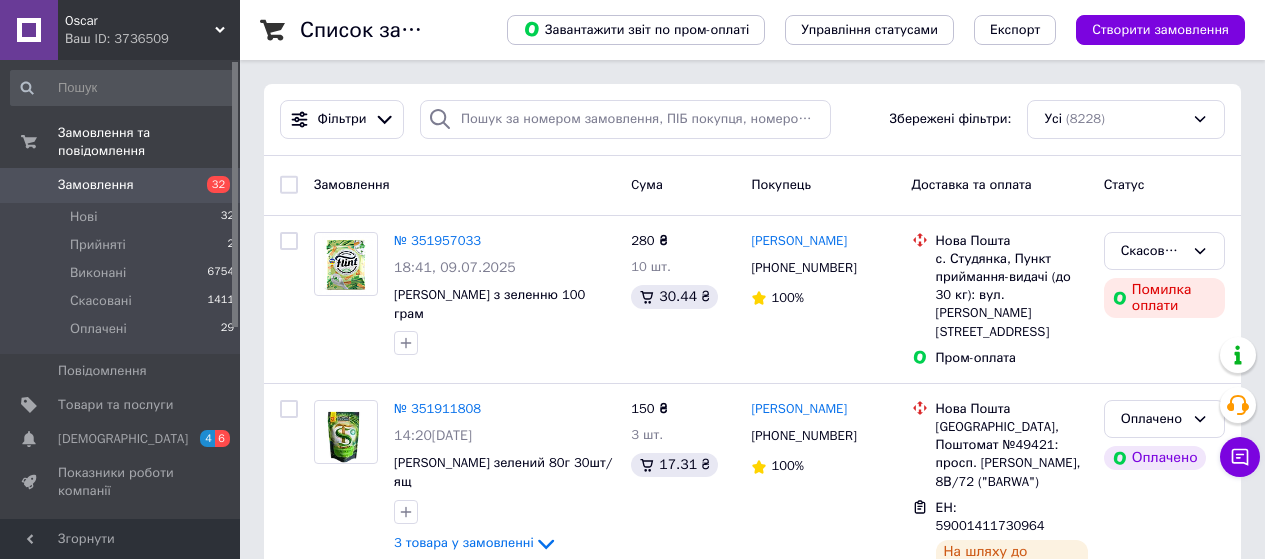 scroll, scrollTop: 0, scrollLeft: 0, axis: both 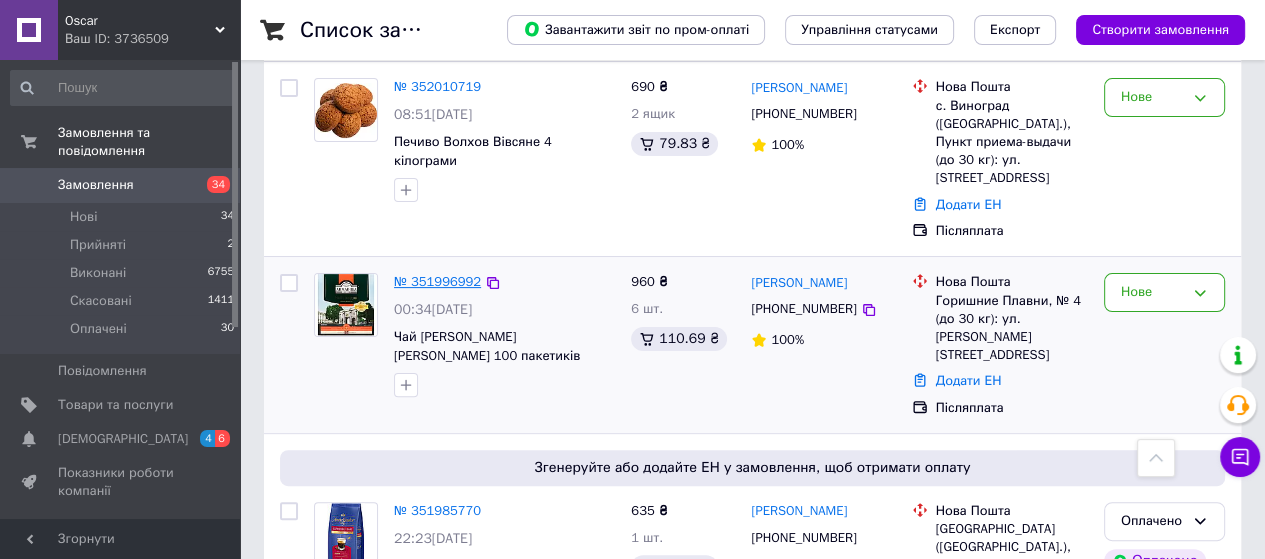 click on "№ 351996992" at bounding box center [437, 281] 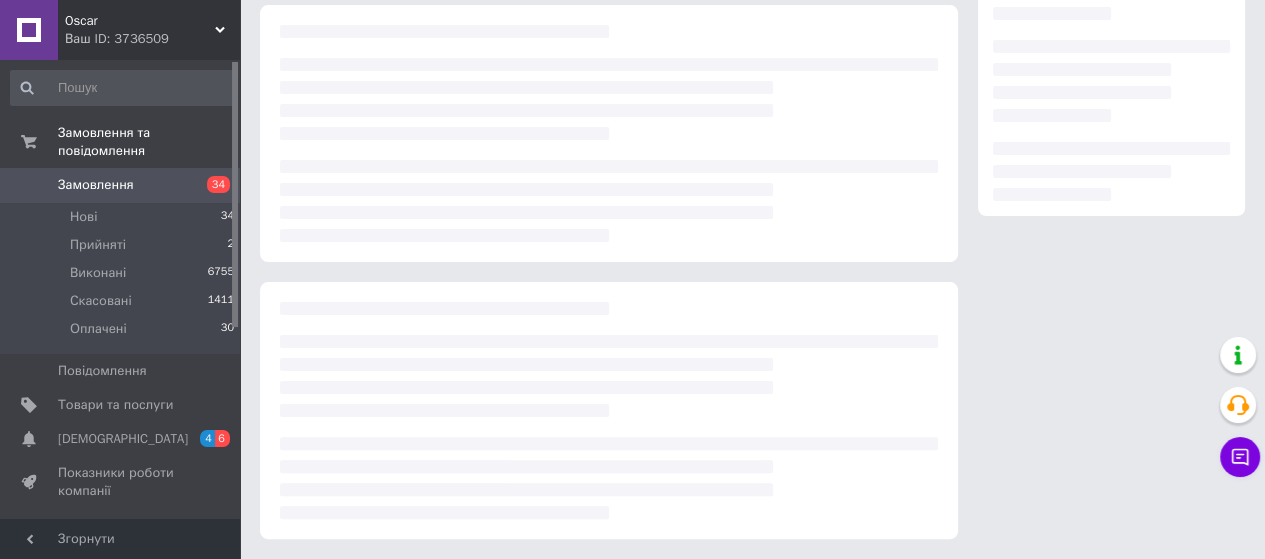 scroll, scrollTop: 0, scrollLeft: 0, axis: both 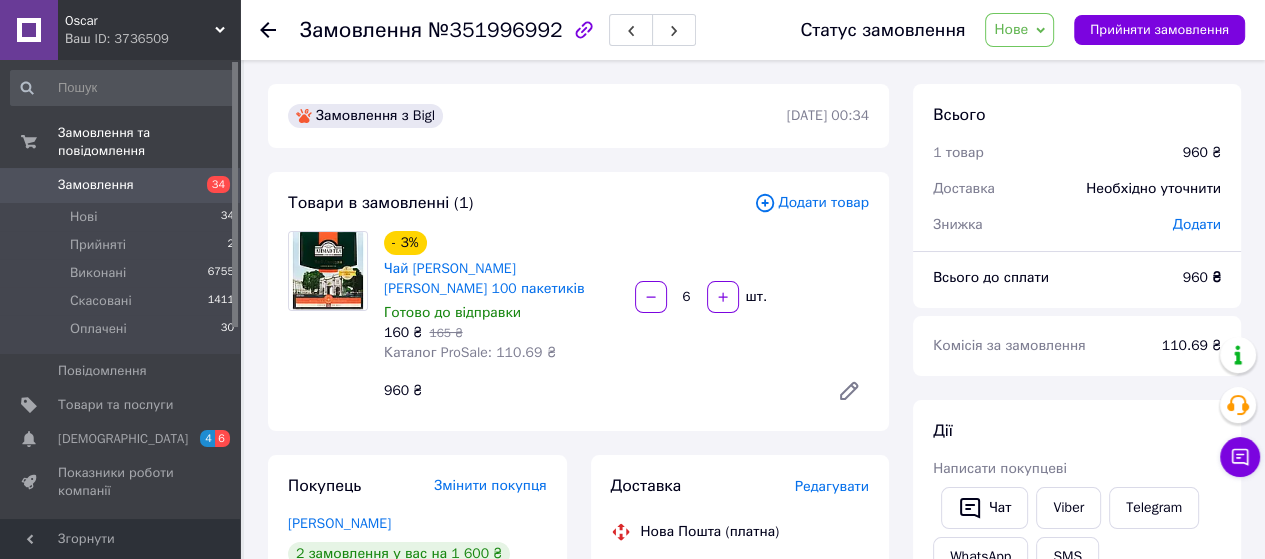 click on "Чай [PERSON_NAME] [PERSON_NAME] 100 пакетиків" at bounding box center (501, 279) 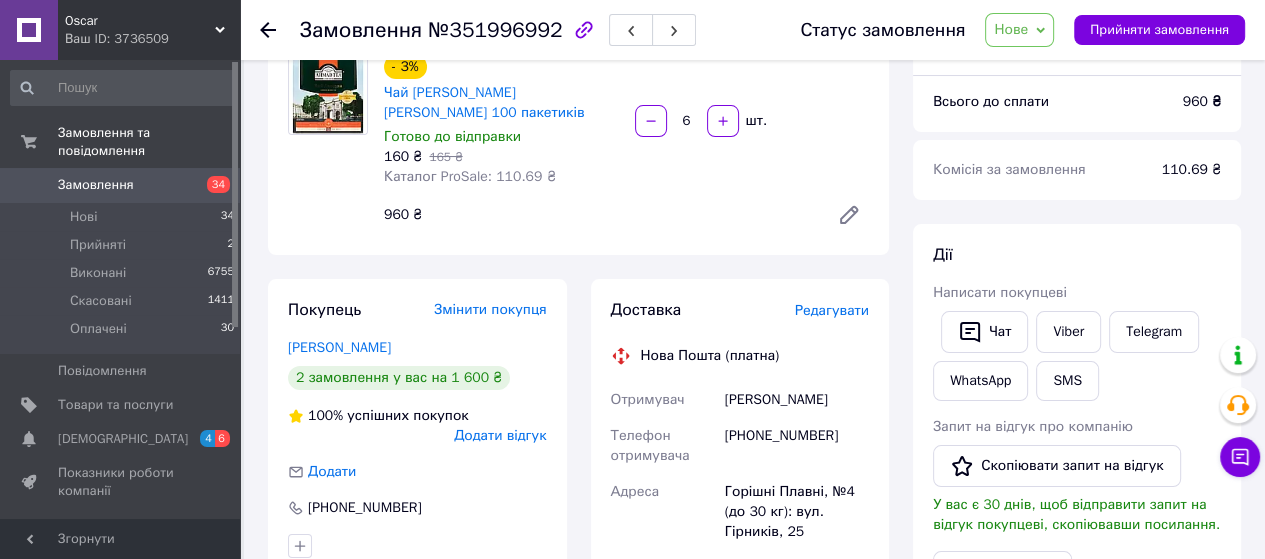 scroll, scrollTop: 200, scrollLeft: 0, axis: vertical 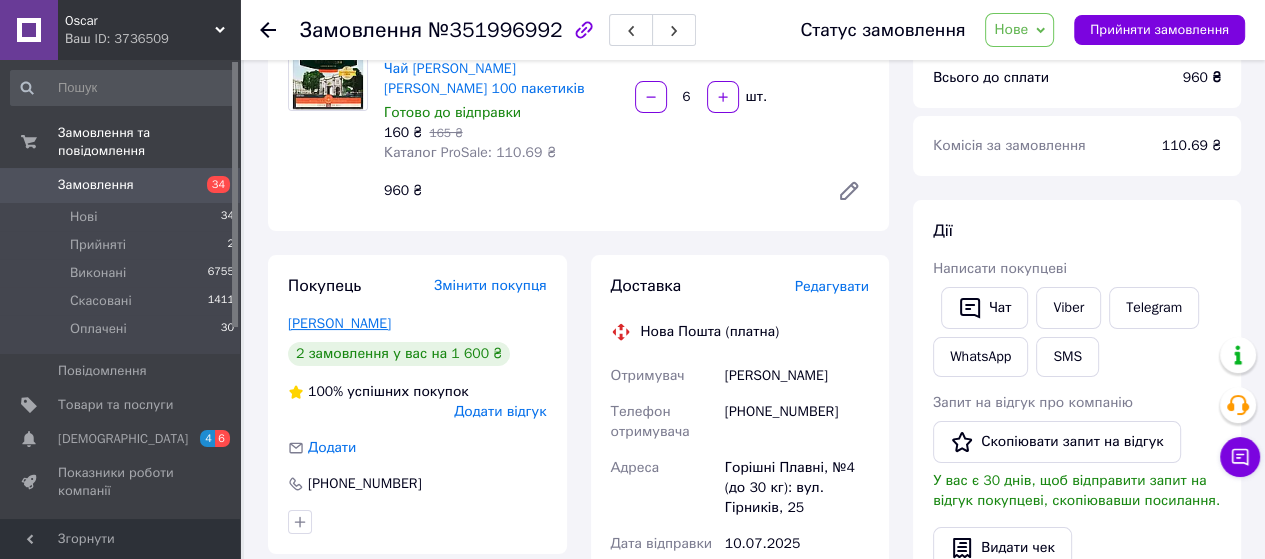 click on "Марнопольська Людмила" at bounding box center (339, 323) 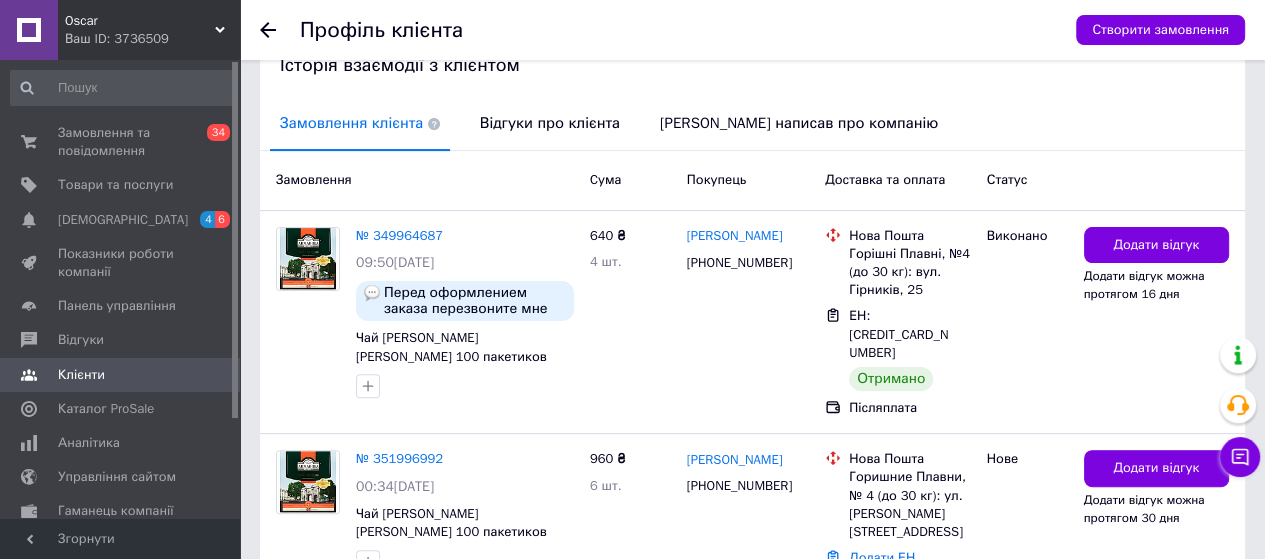 scroll, scrollTop: 315, scrollLeft: 0, axis: vertical 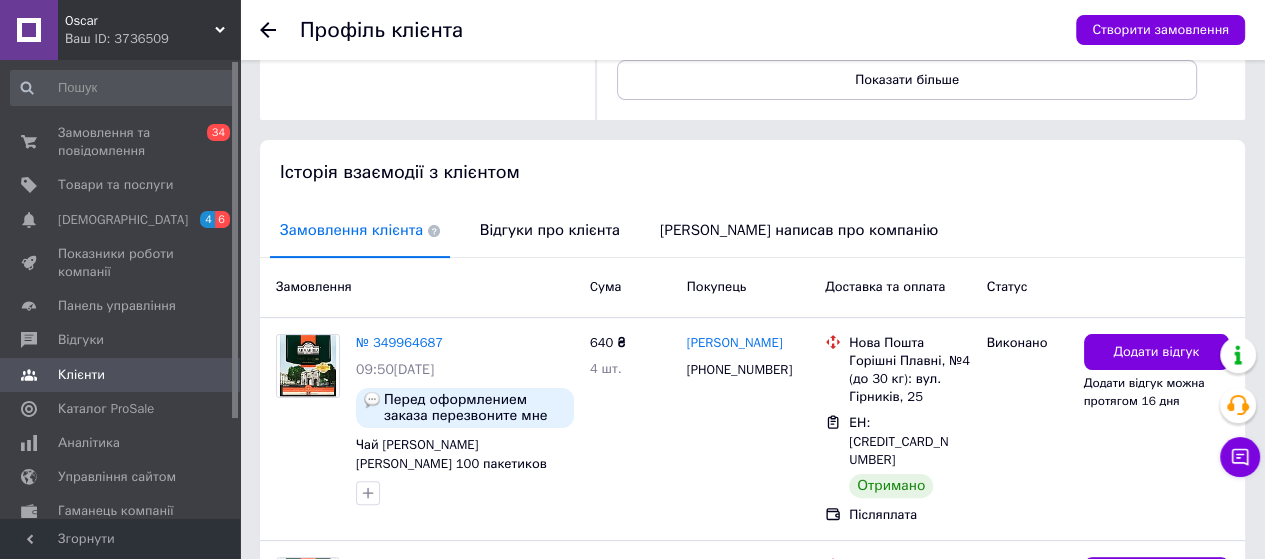 click 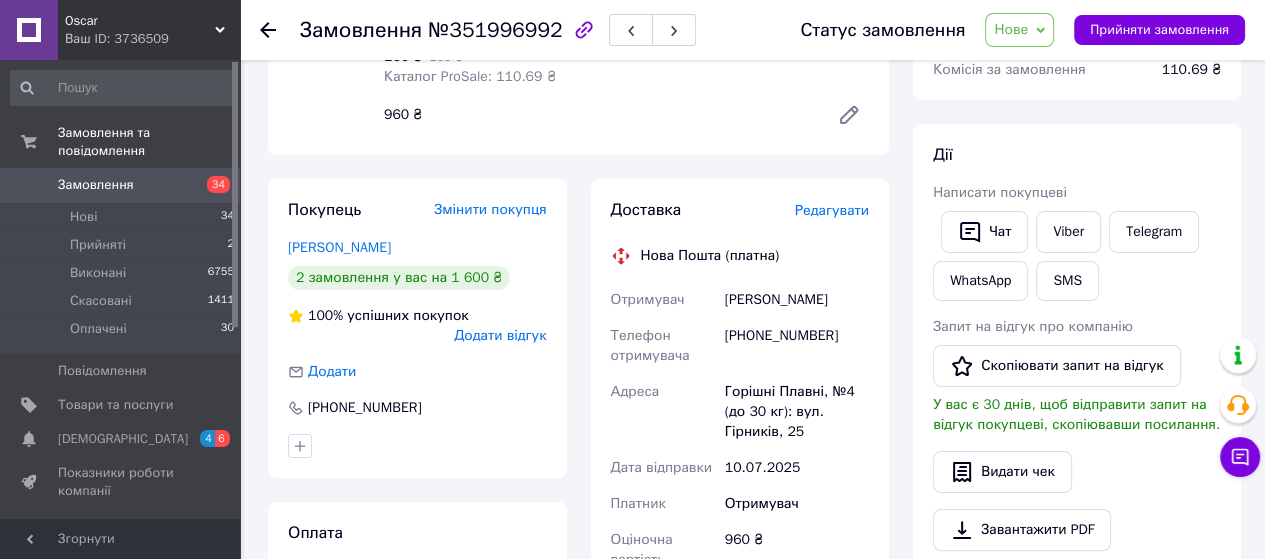 scroll, scrollTop: 72, scrollLeft: 0, axis: vertical 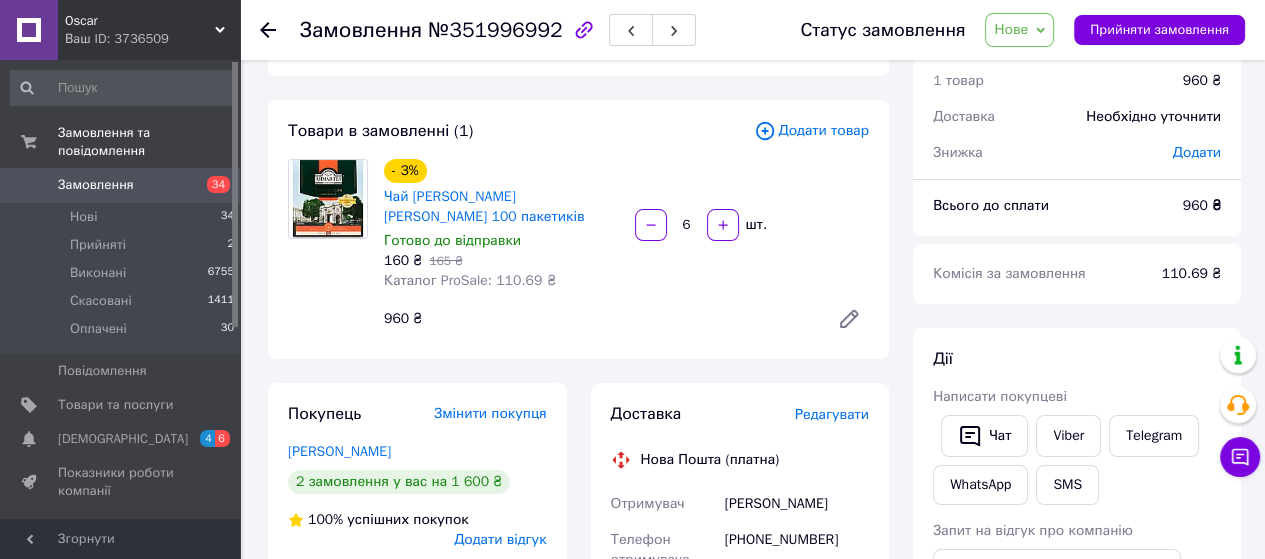 click 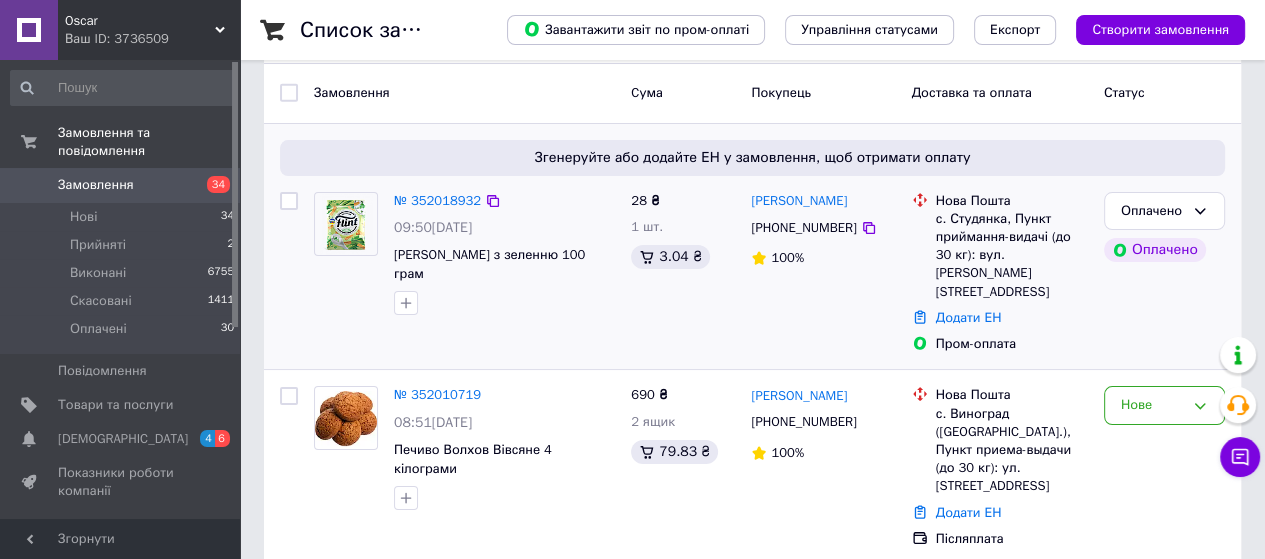 scroll, scrollTop: 200, scrollLeft: 0, axis: vertical 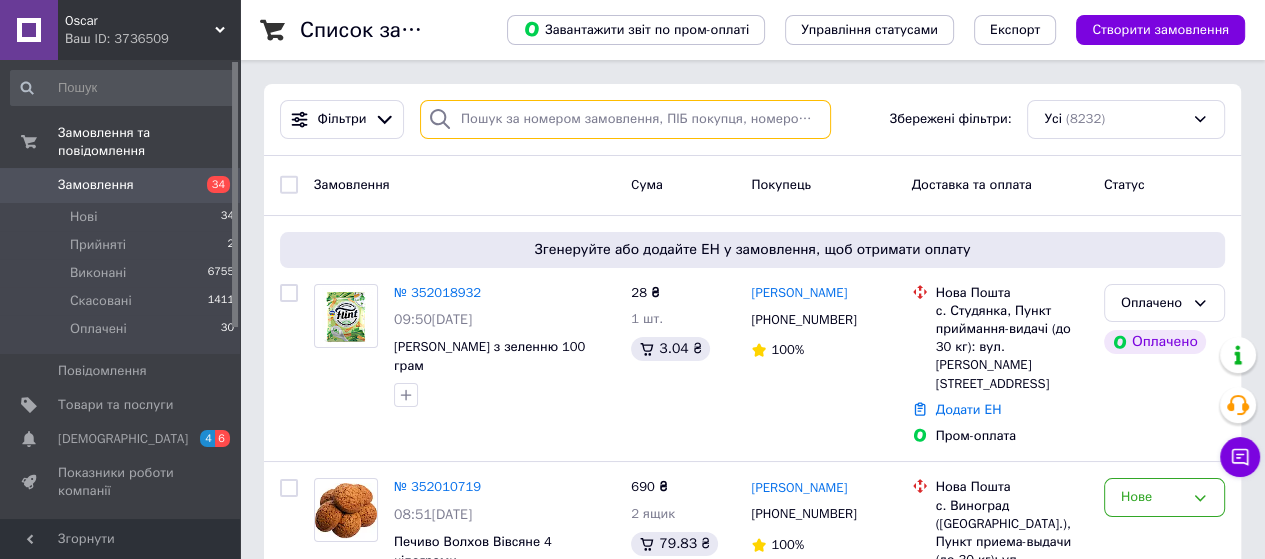 click at bounding box center (625, 119) 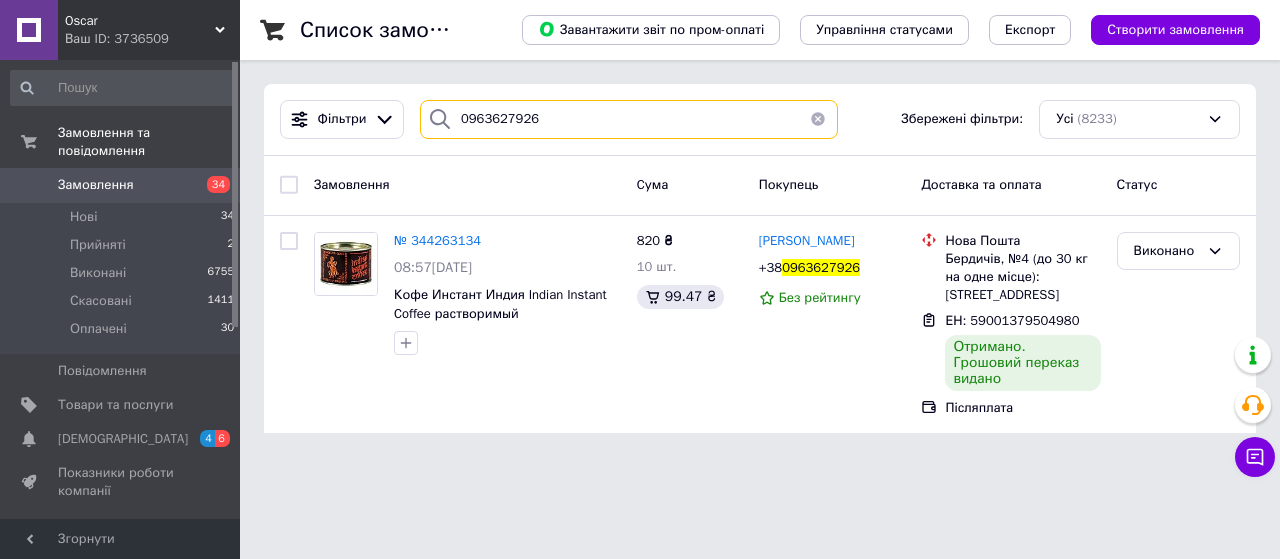 drag, startPoint x: 534, startPoint y: 119, endPoint x: 453, endPoint y: 122, distance: 81.055534 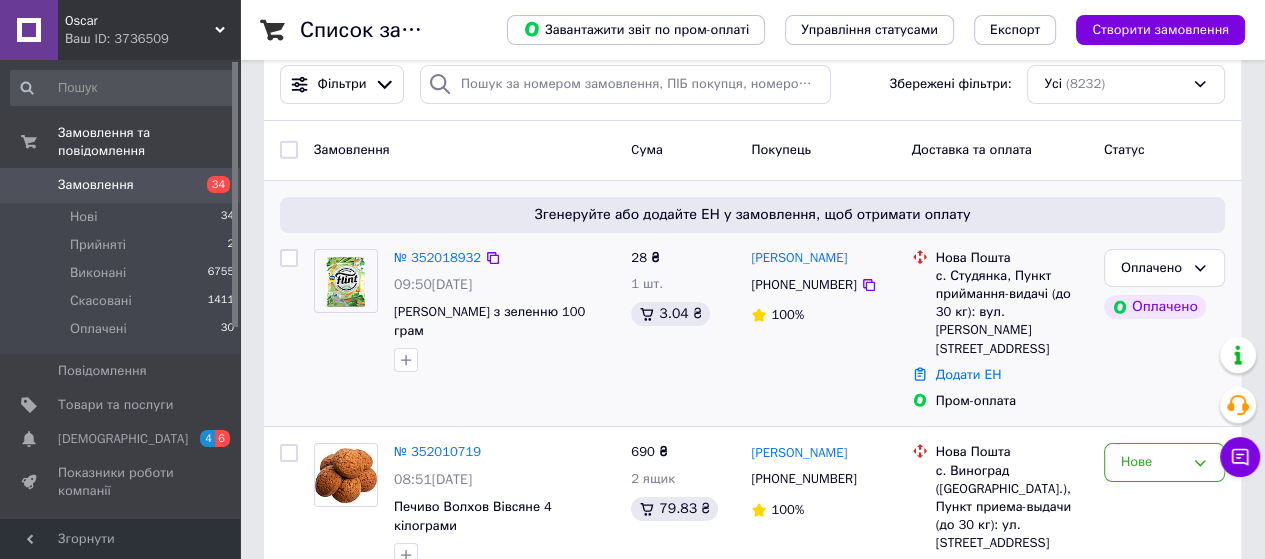 scroll, scrollTop: 0, scrollLeft: 0, axis: both 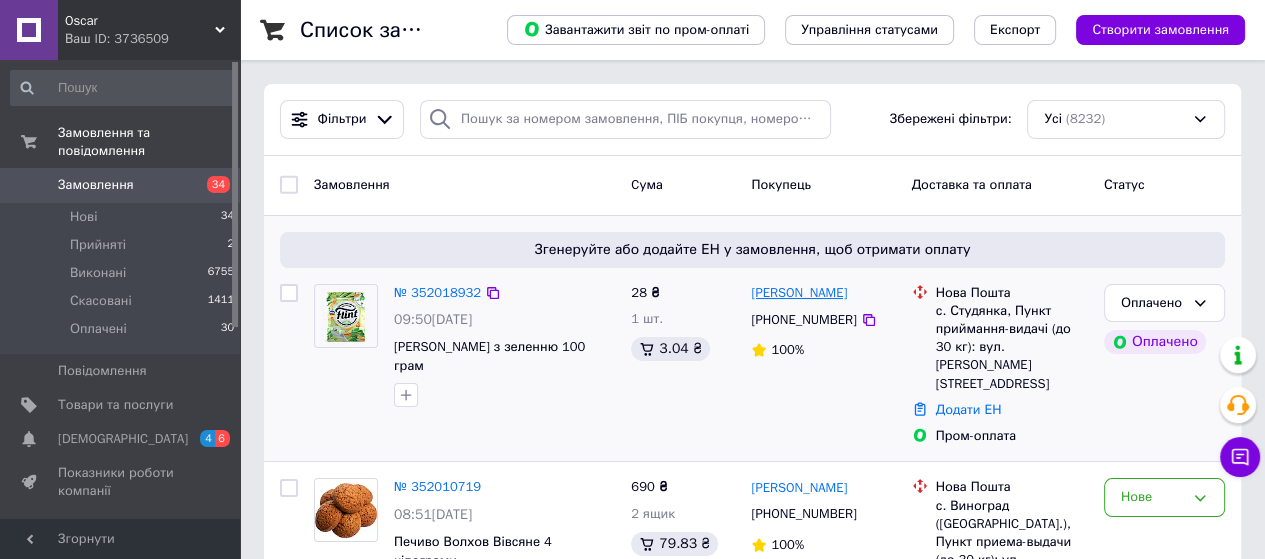 click on "[PERSON_NAME]" at bounding box center (799, 293) 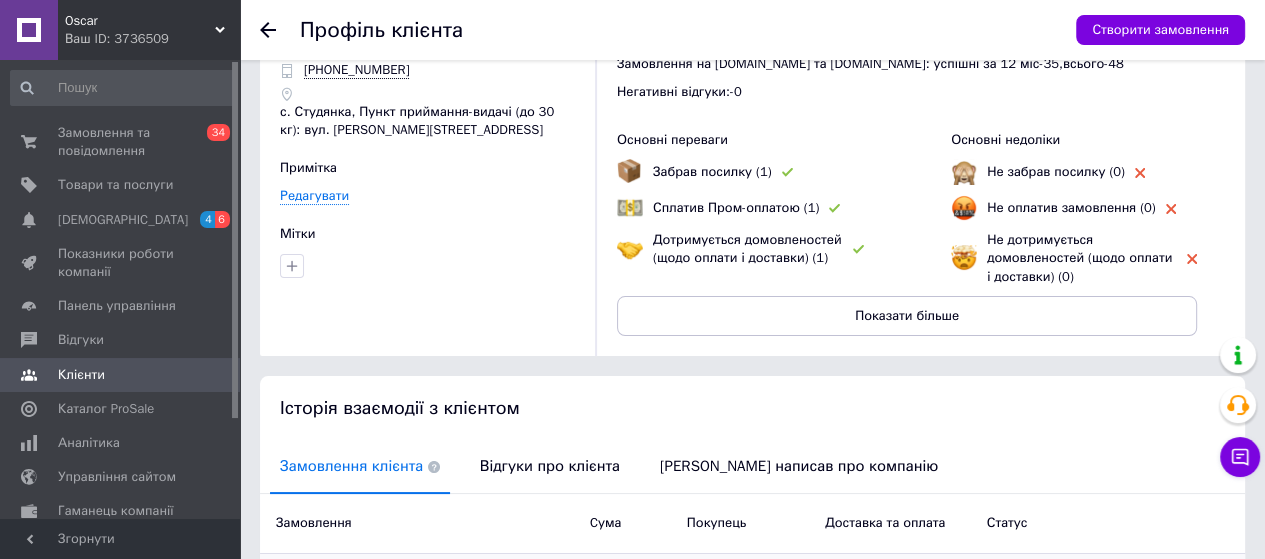 scroll, scrollTop: 0, scrollLeft: 0, axis: both 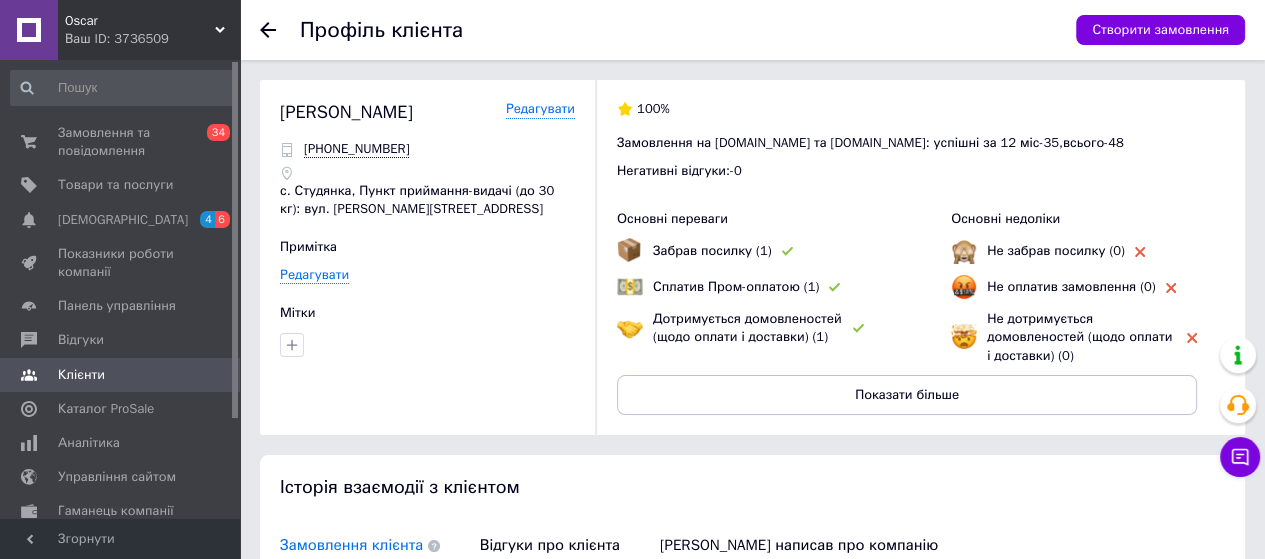 click 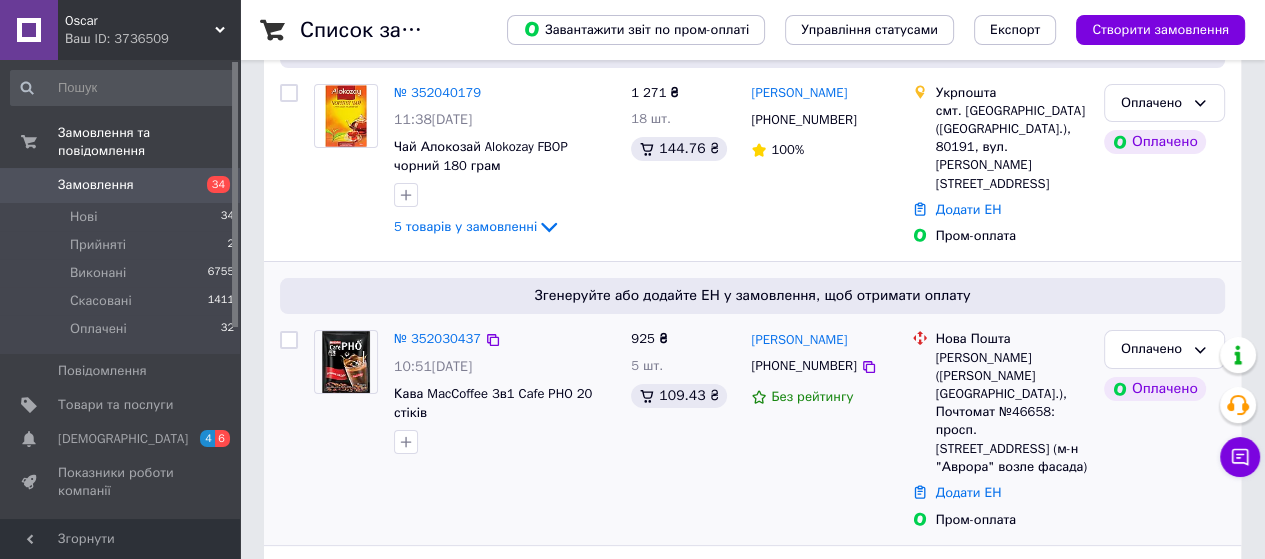 scroll, scrollTop: 100, scrollLeft: 0, axis: vertical 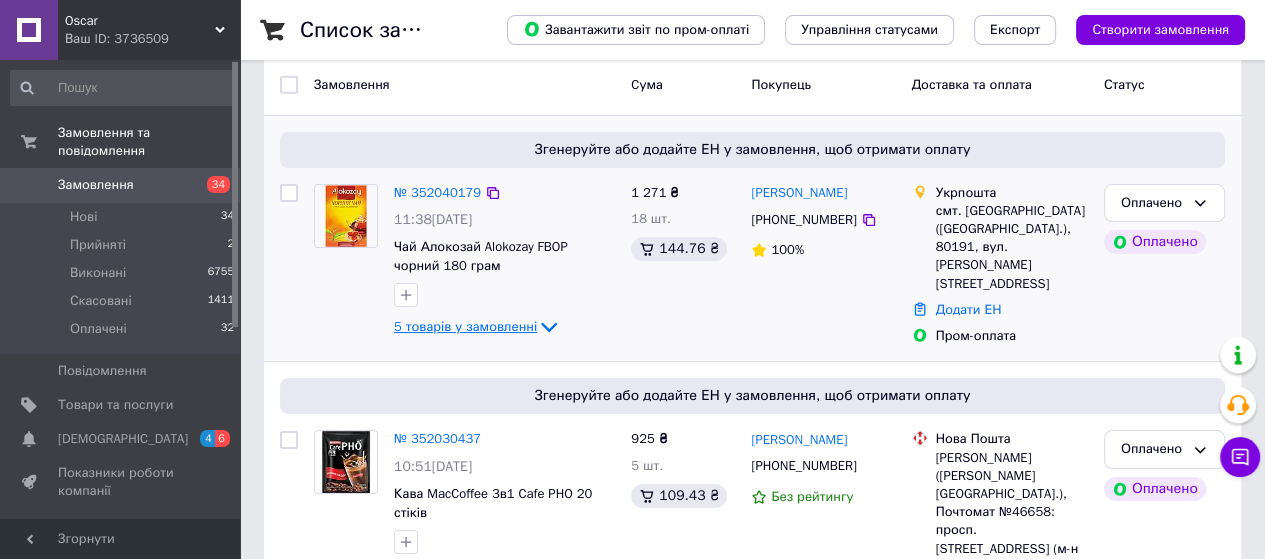 click 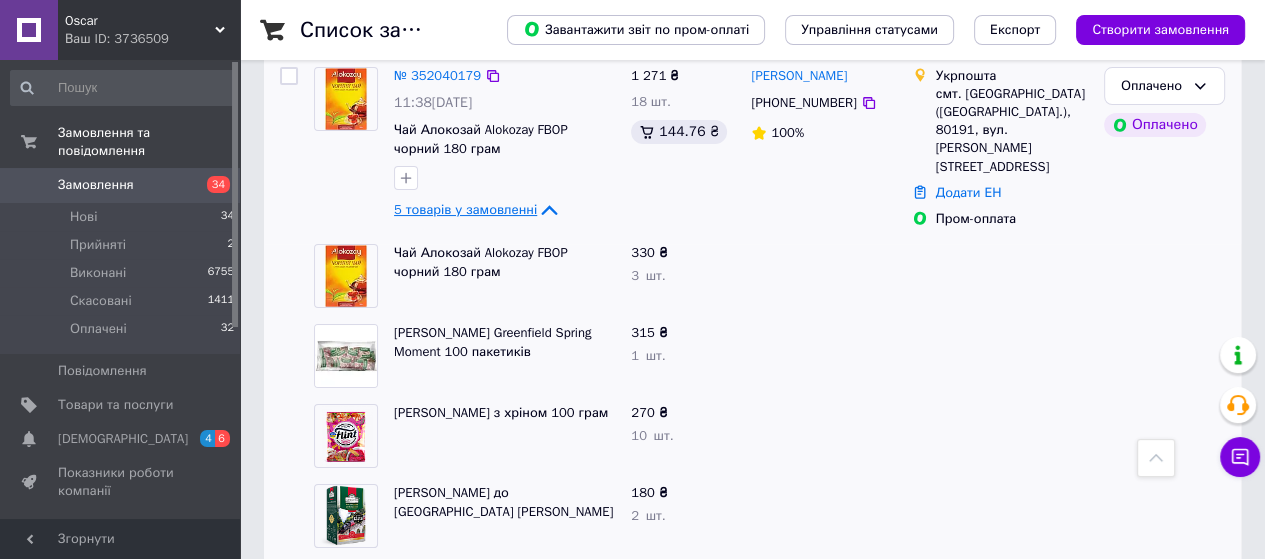 scroll, scrollTop: 200, scrollLeft: 0, axis: vertical 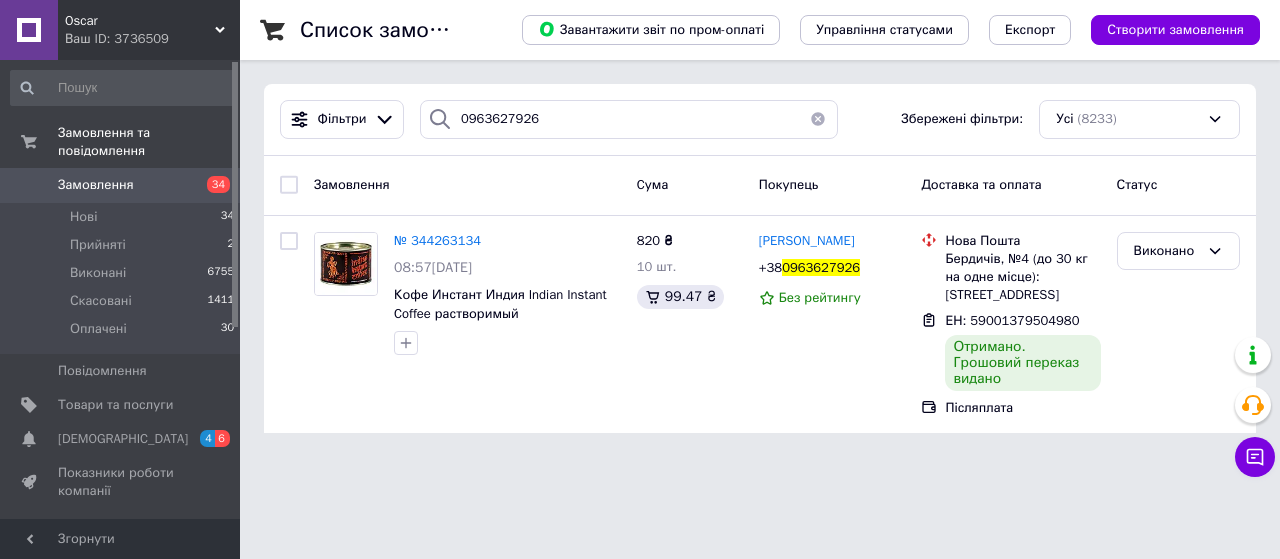 click at bounding box center (818, 119) 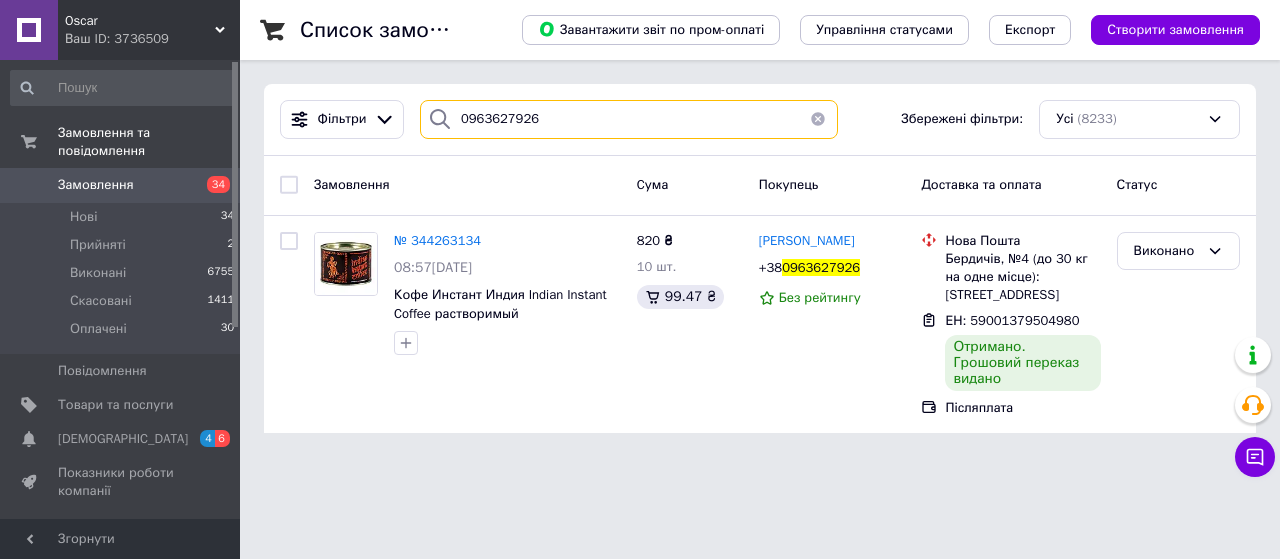 type 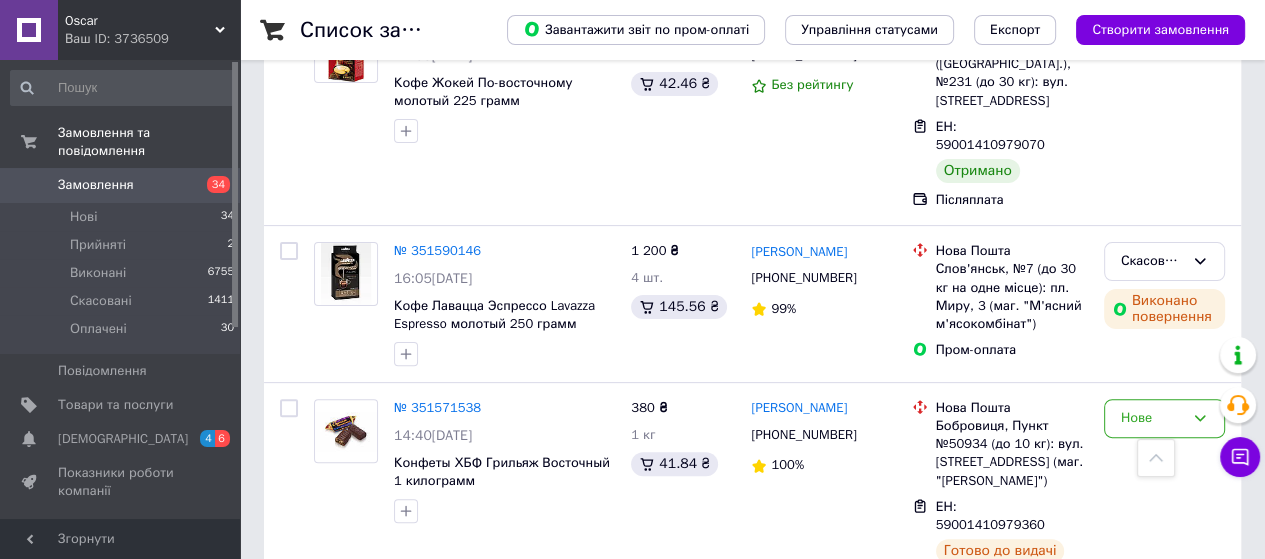 scroll, scrollTop: 7200, scrollLeft: 0, axis: vertical 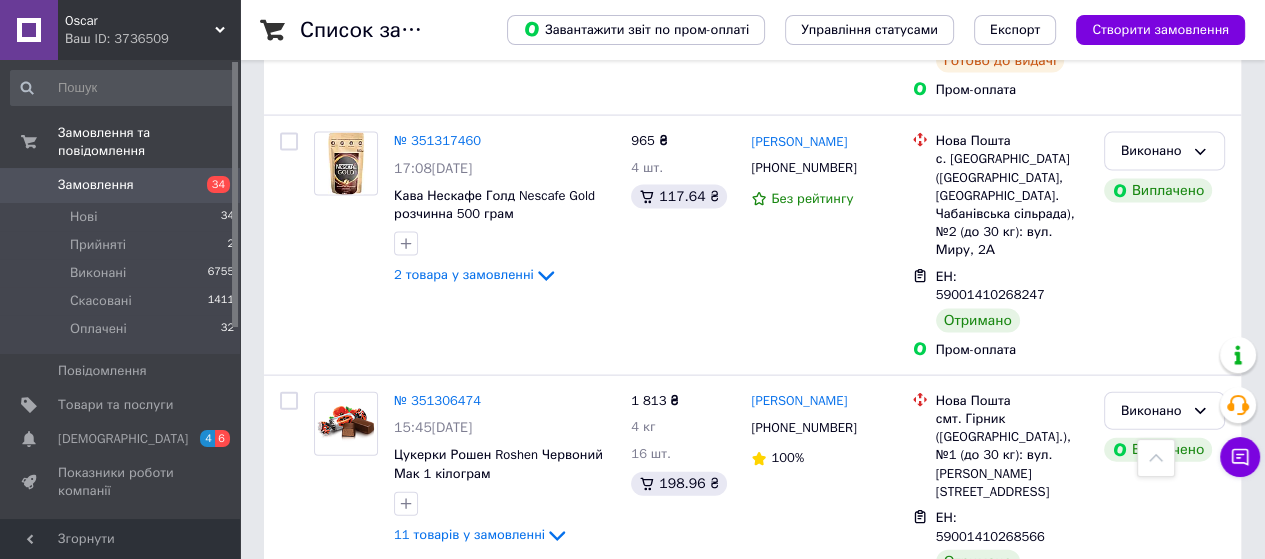 click on "№ 351252363" at bounding box center (437, 1353) 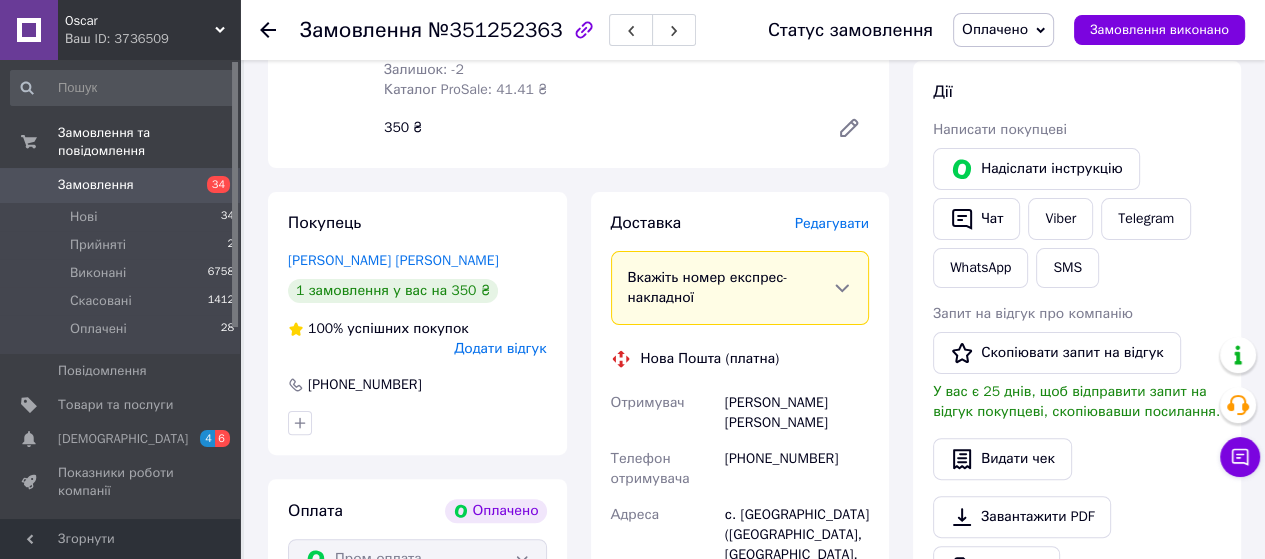 scroll, scrollTop: 100, scrollLeft: 0, axis: vertical 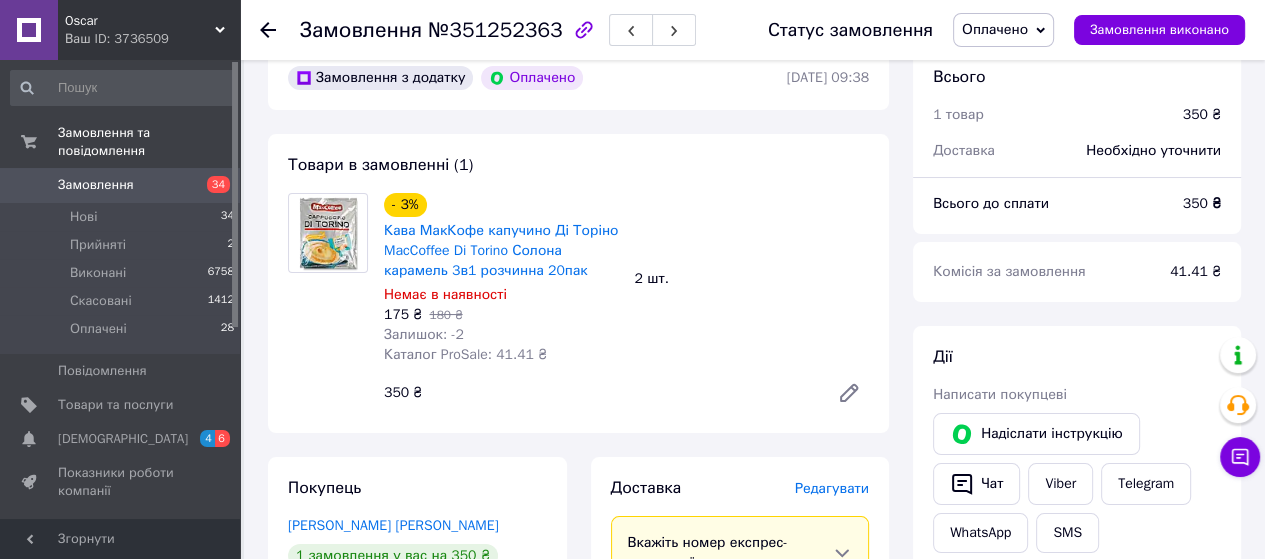 click on "Товари в замовленні (1) - 3% Кава МакКофе капучино Ді Торіно MacCoffee Di Torino Солона карамель 3в1 розчинна 20пак Немає в наявності 175 ₴   180 ₴ Залишок: -2 Каталог ProSale: 41.41 ₴  2 шт. 350 ₴" at bounding box center (578, 283) 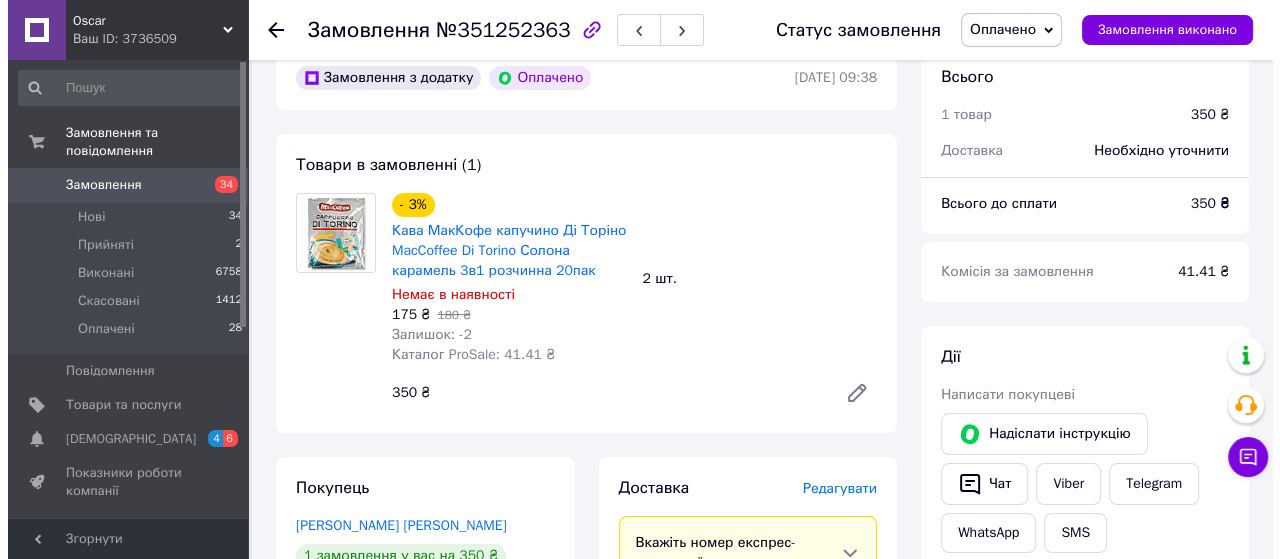scroll, scrollTop: 0, scrollLeft: 0, axis: both 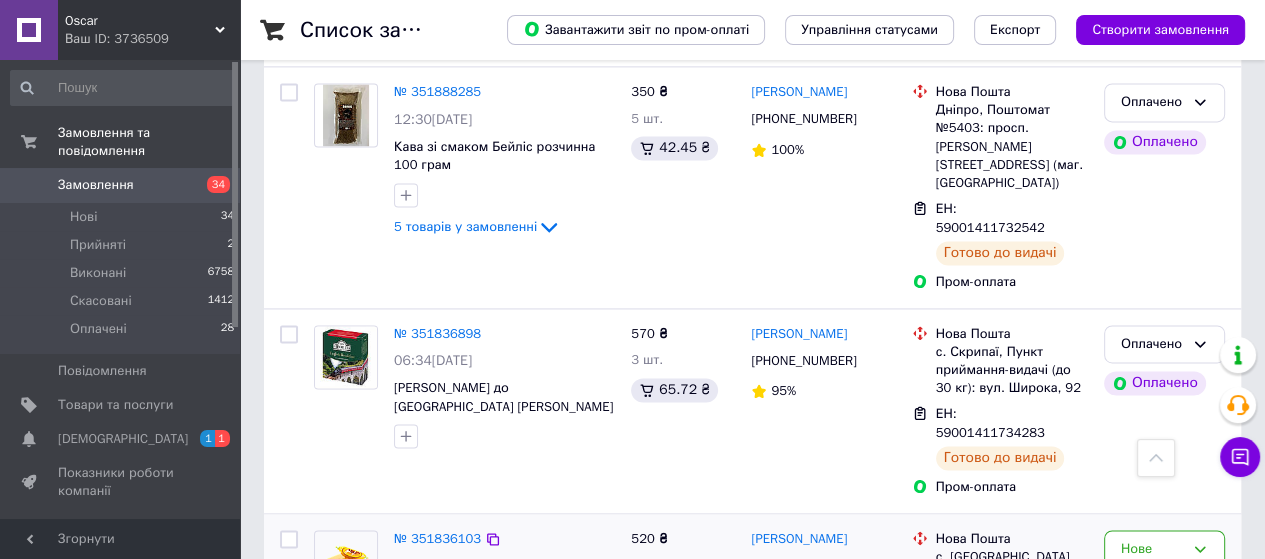 click on "№ 351836103 05:54, 09.07.2025 Цукерки Рошен Roshen Корівка 1 кілограм 2 товара у замовленні 520 ₴ 2 кг 2 шт. 58.56 ₴ Роман Новосельский +380983093846 95% Нова Пошта с. Морозівка (Київська обл.), №1: вул. Садова, 1а ЕН: 59001411733318 На шляху до одержувача Післяплата Нове" at bounding box center (752, 633) 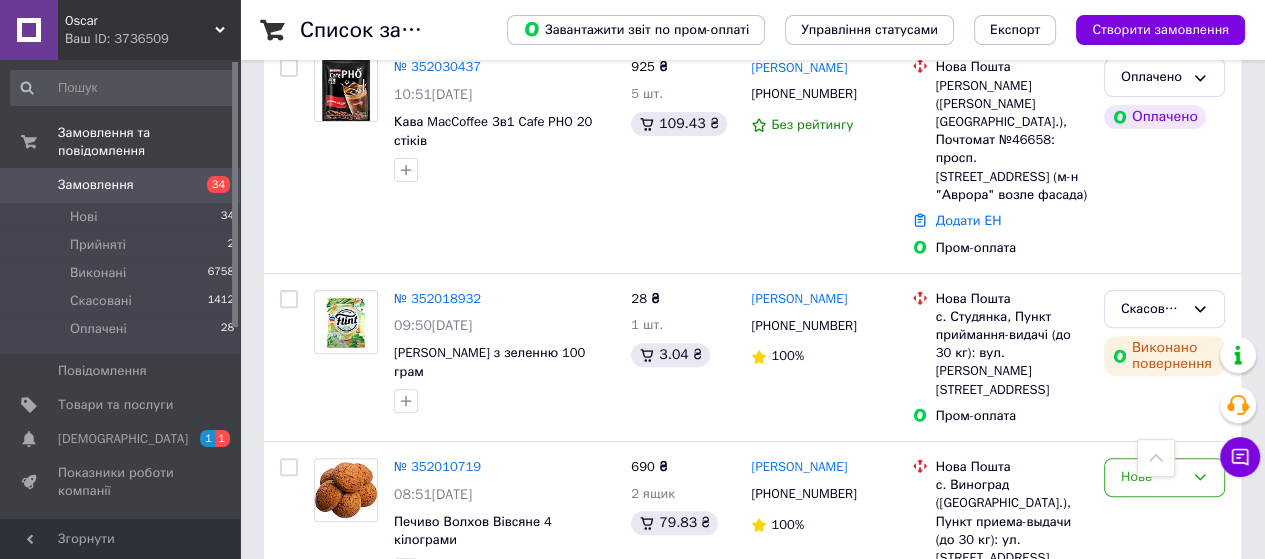 scroll, scrollTop: 0, scrollLeft: 0, axis: both 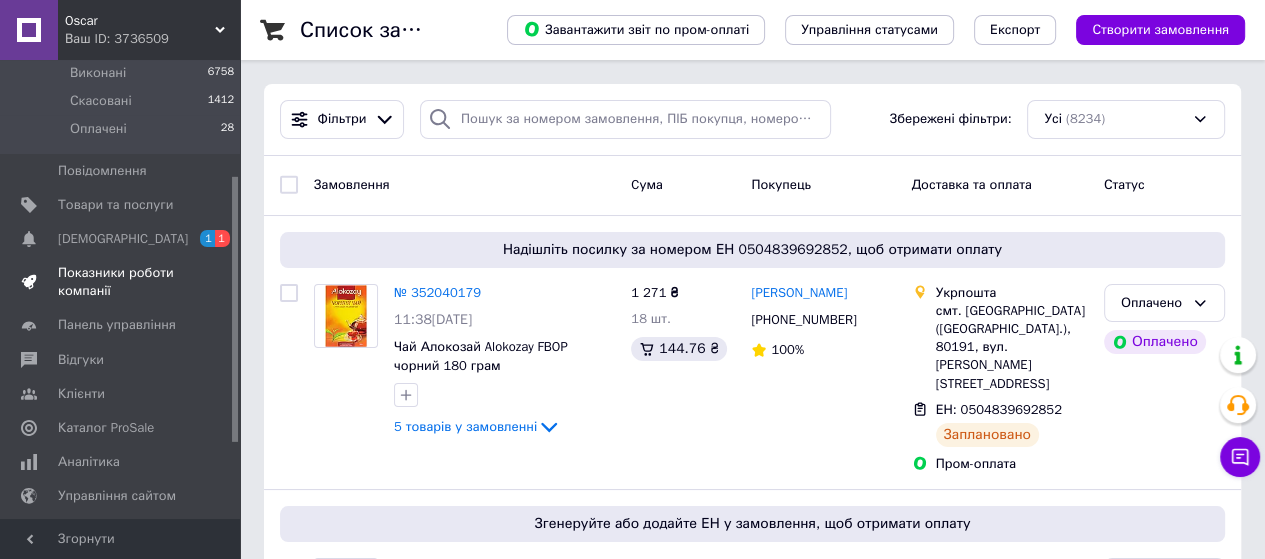 click on "Показники роботи компанії" at bounding box center [121, 282] 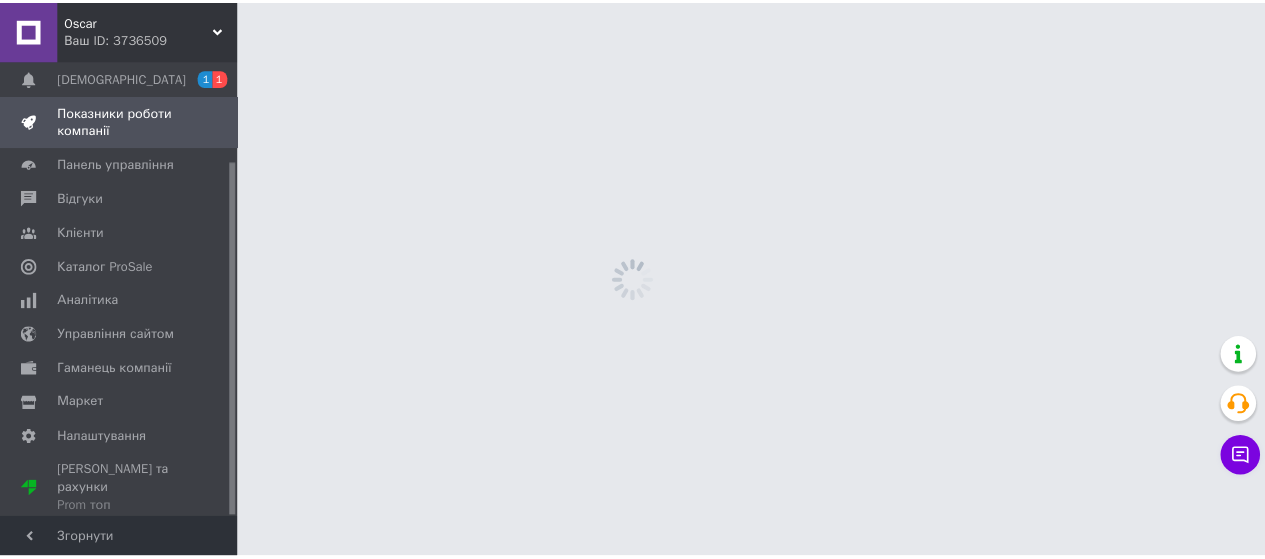 scroll, scrollTop: 129, scrollLeft: 0, axis: vertical 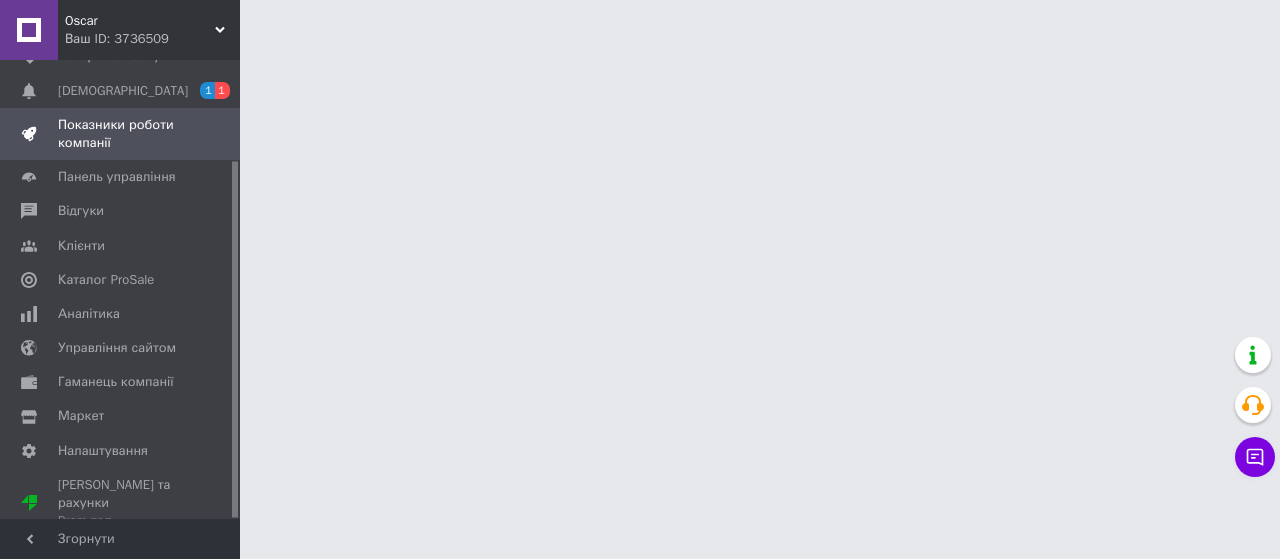 click on "Oscar Ваш ID: 3736509 Сайт Oscar Кабінет покупця Перевірити стан системи Сторінка на порталі Довідка Вийти Замовлення та повідомлення 0 34 Товари та послуги Сповіщення 1 1 Показники роботи компанії Панель управління Відгуки Клієнти Каталог ProSale Аналітика Управління сайтом Гаманець компанії Маркет Налаштування Тарифи та рахунки Prom топ Згорнути
Чат з покупцем" at bounding box center [640, 0] 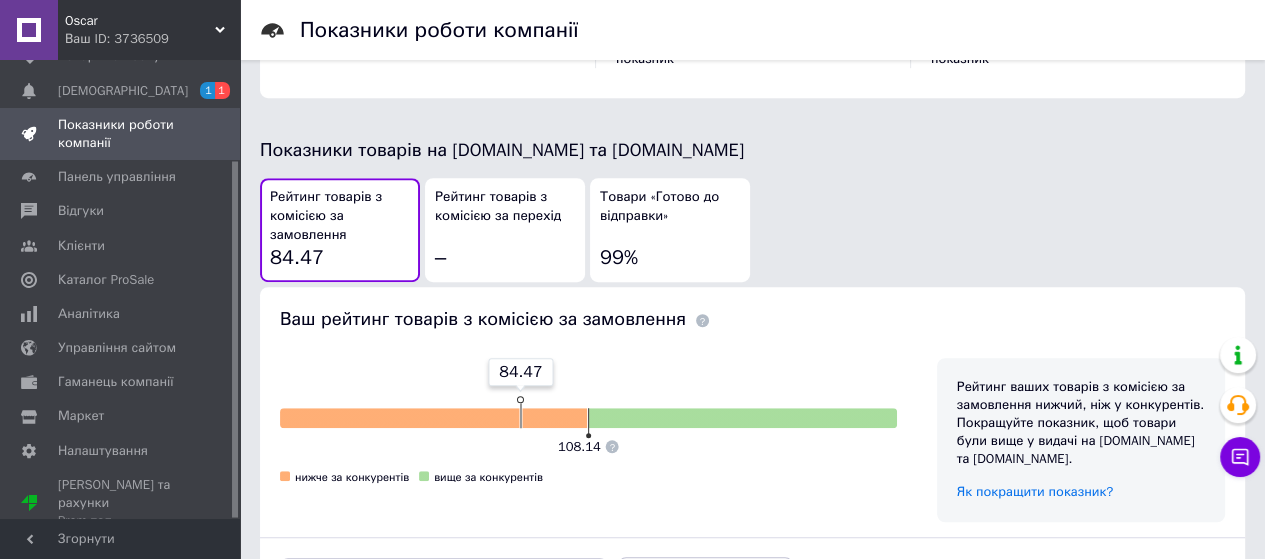 scroll, scrollTop: 1100, scrollLeft: 0, axis: vertical 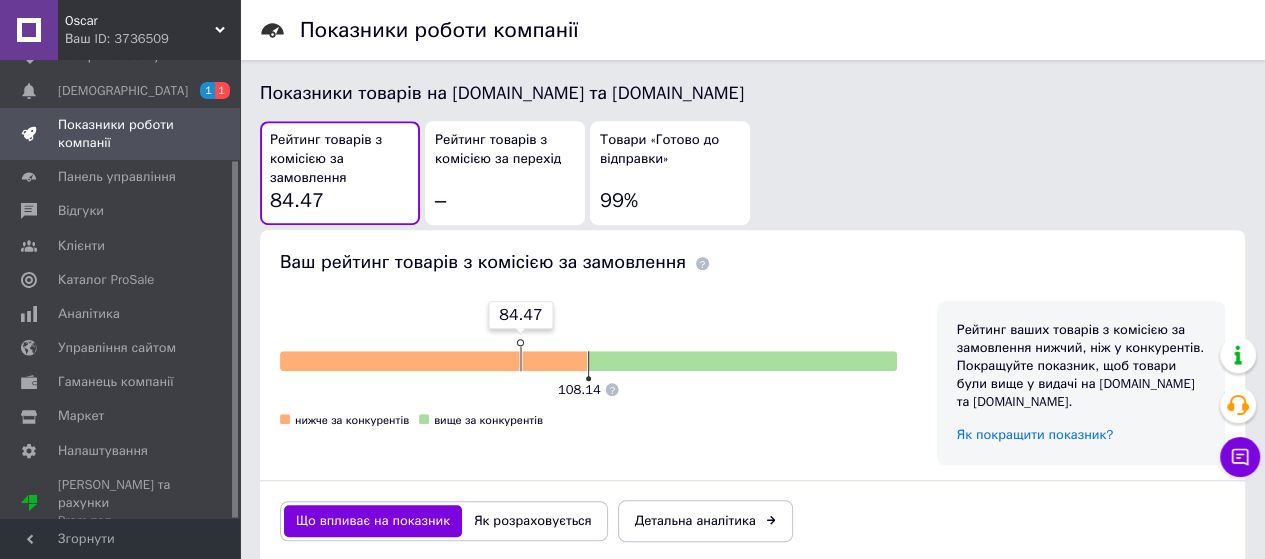 click at bounding box center (433, 361) 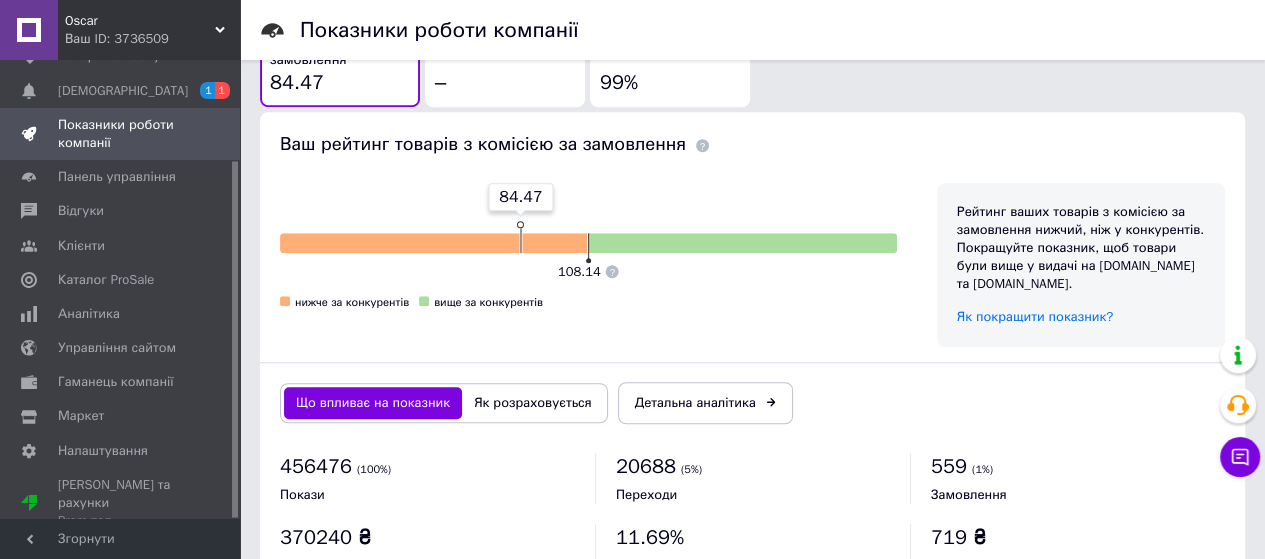 scroll, scrollTop: 1184, scrollLeft: 0, axis: vertical 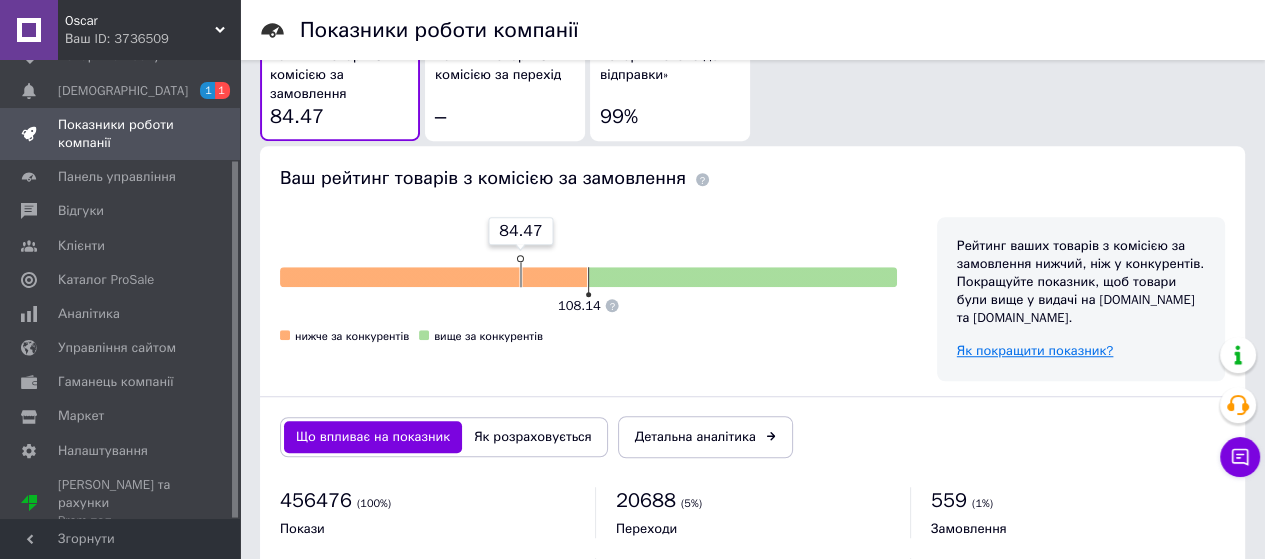 click on "Як покращити показник?" at bounding box center (1035, 350) 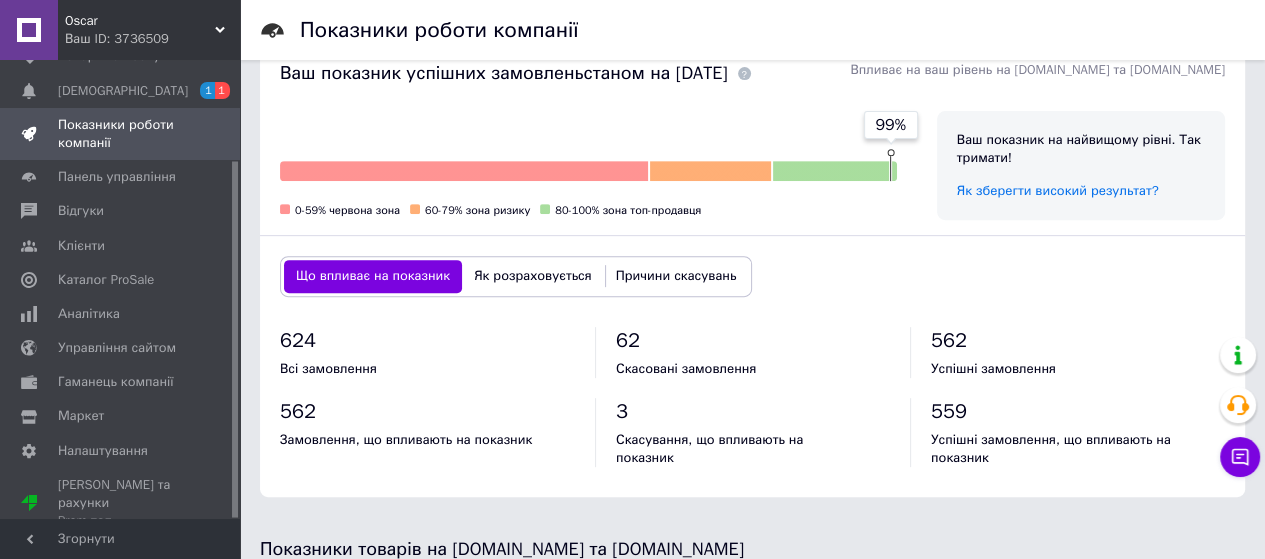 scroll, scrollTop: 484, scrollLeft: 0, axis: vertical 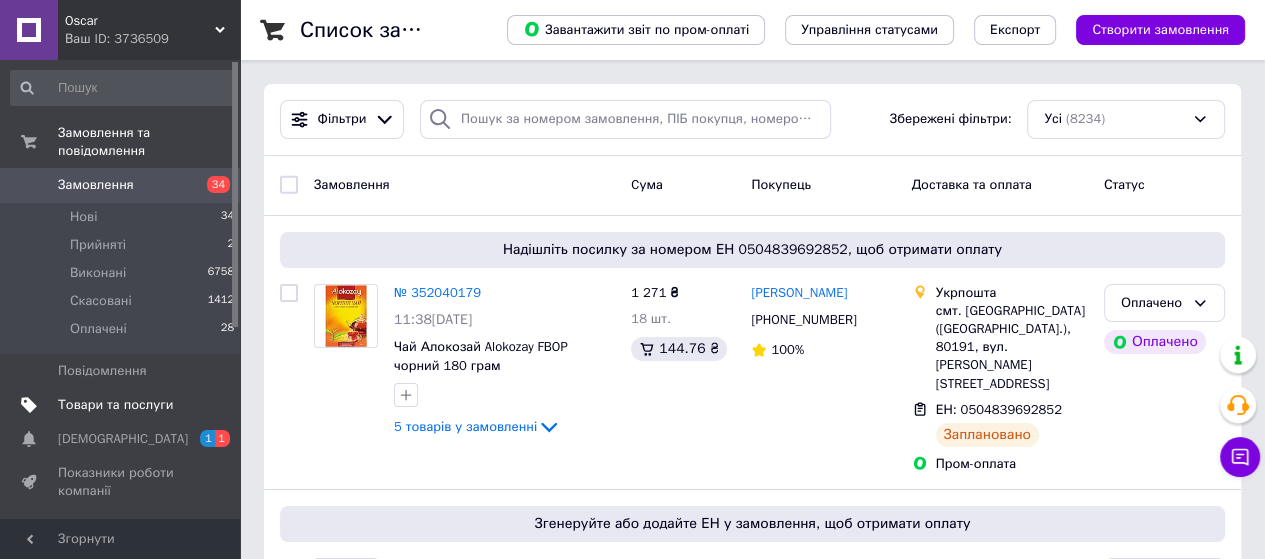 click on "Товари та послуги" at bounding box center [115, 405] 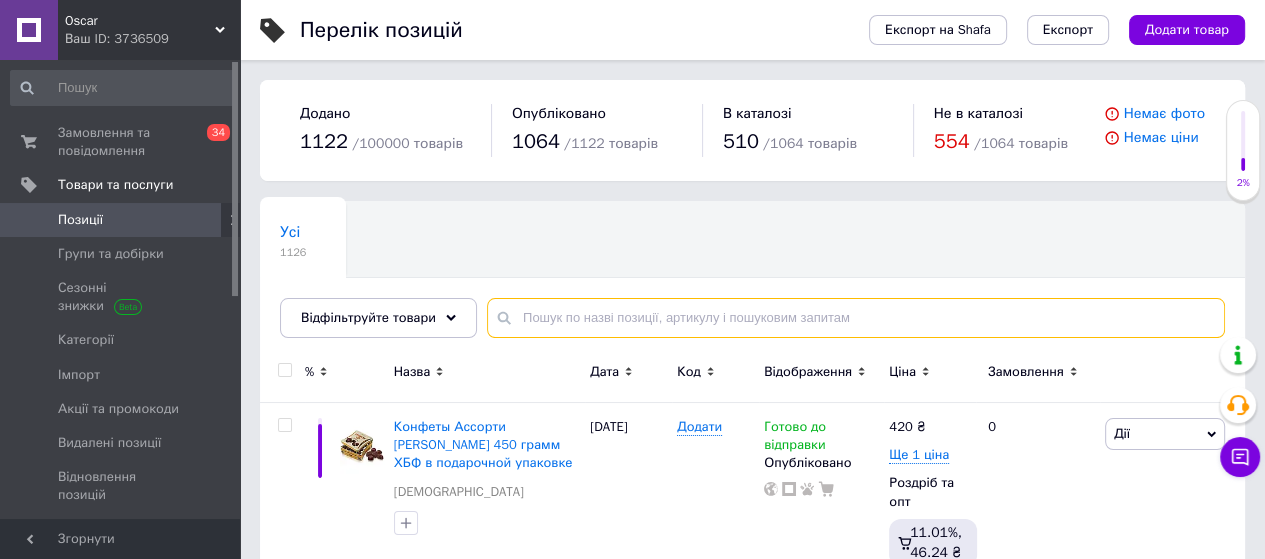click at bounding box center [856, 318] 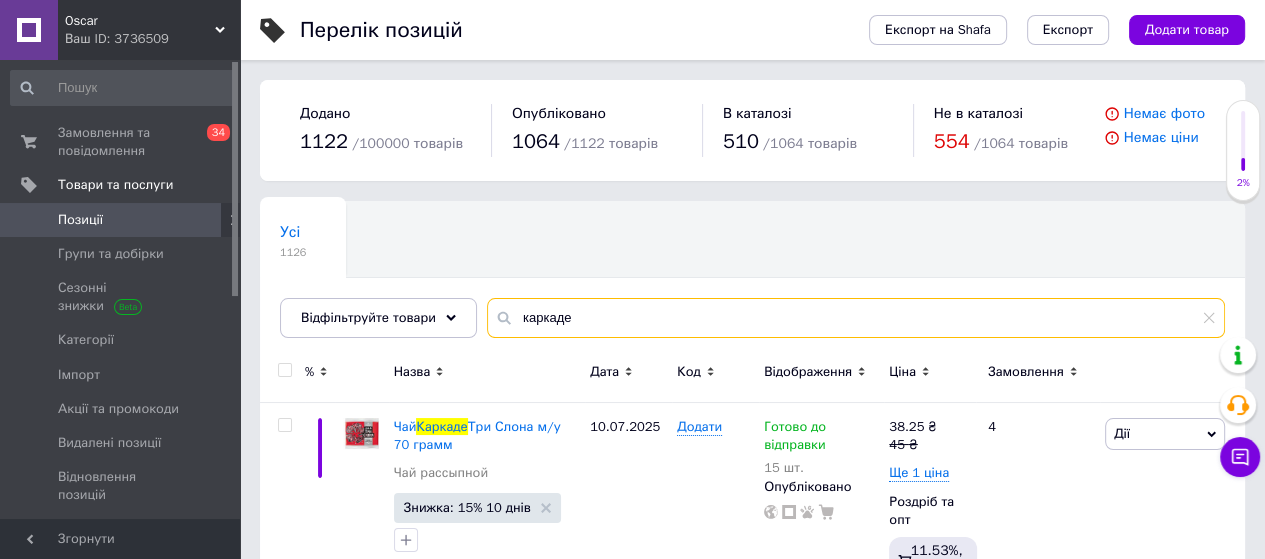 type on "каркаде" 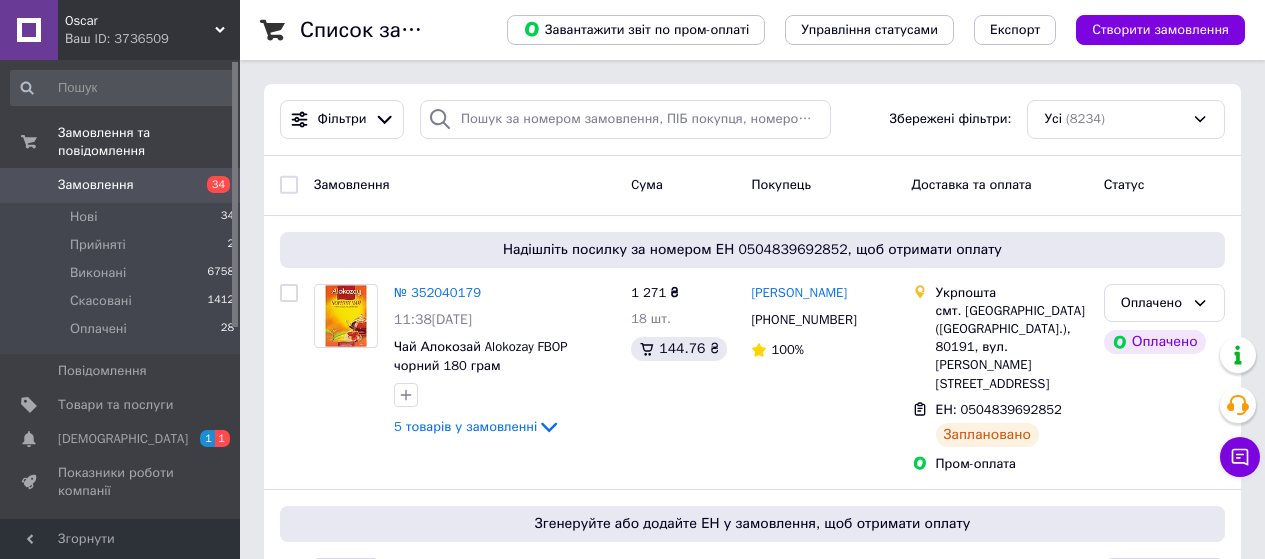 scroll, scrollTop: 0, scrollLeft: 0, axis: both 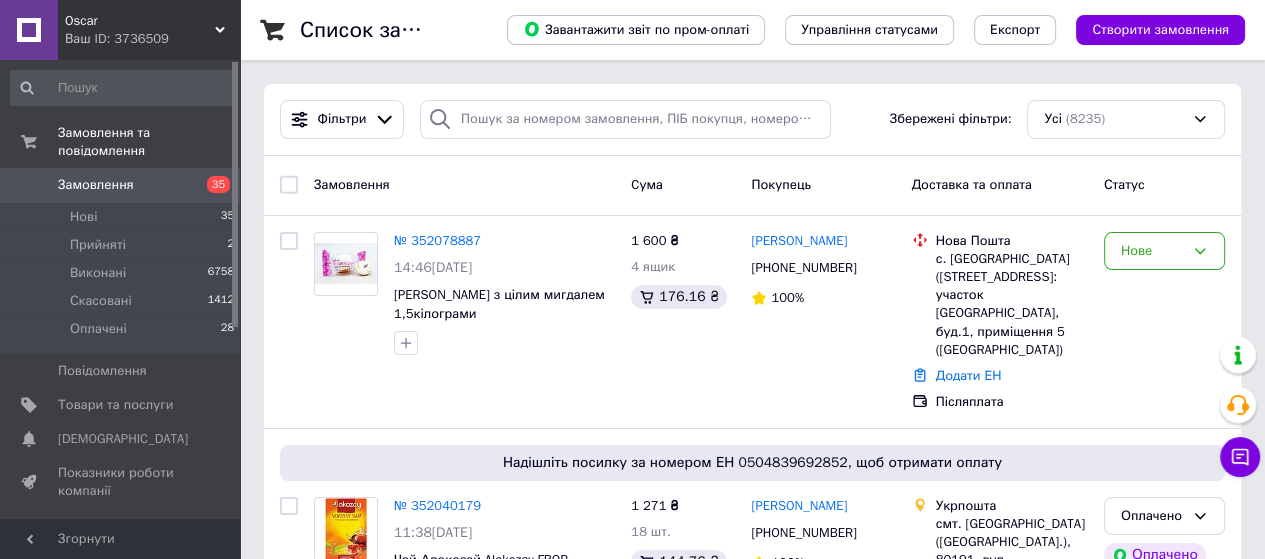 click on "№ 352078887" at bounding box center (437, 240) 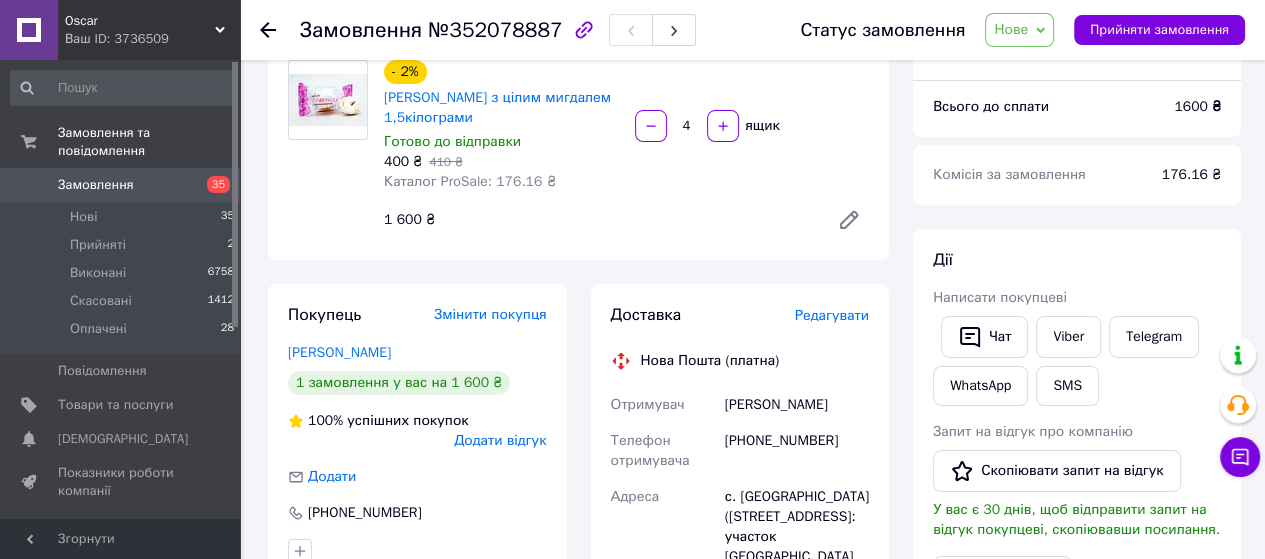 scroll, scrollTop: 200, scrollLeft: 0, axis: vertical 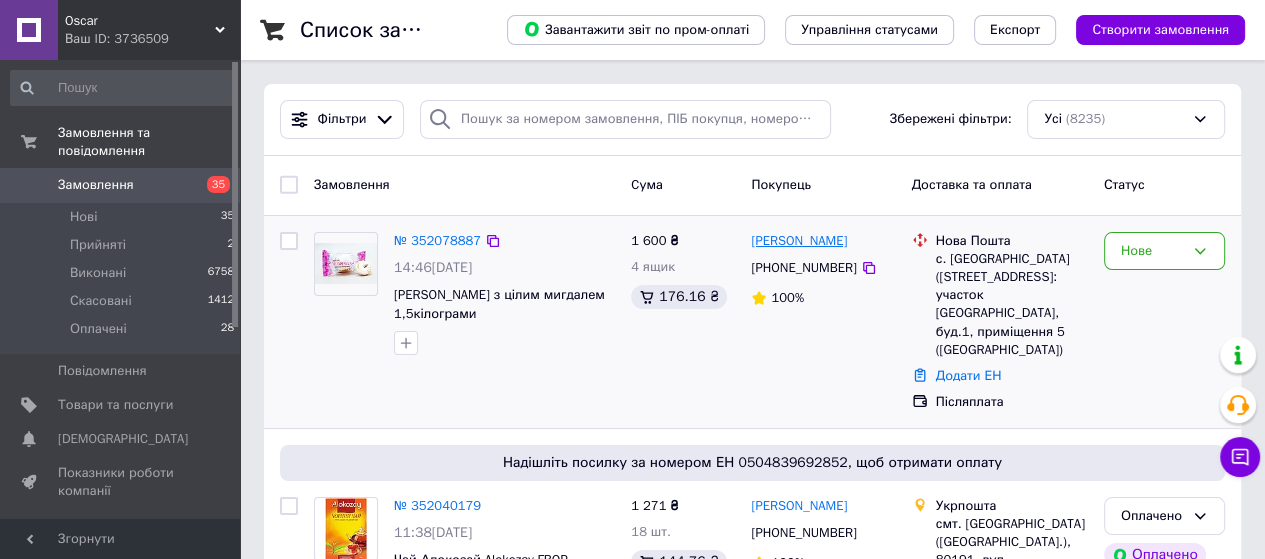 click on "[PERSON_NAME]" at bounding box center (799, 241) 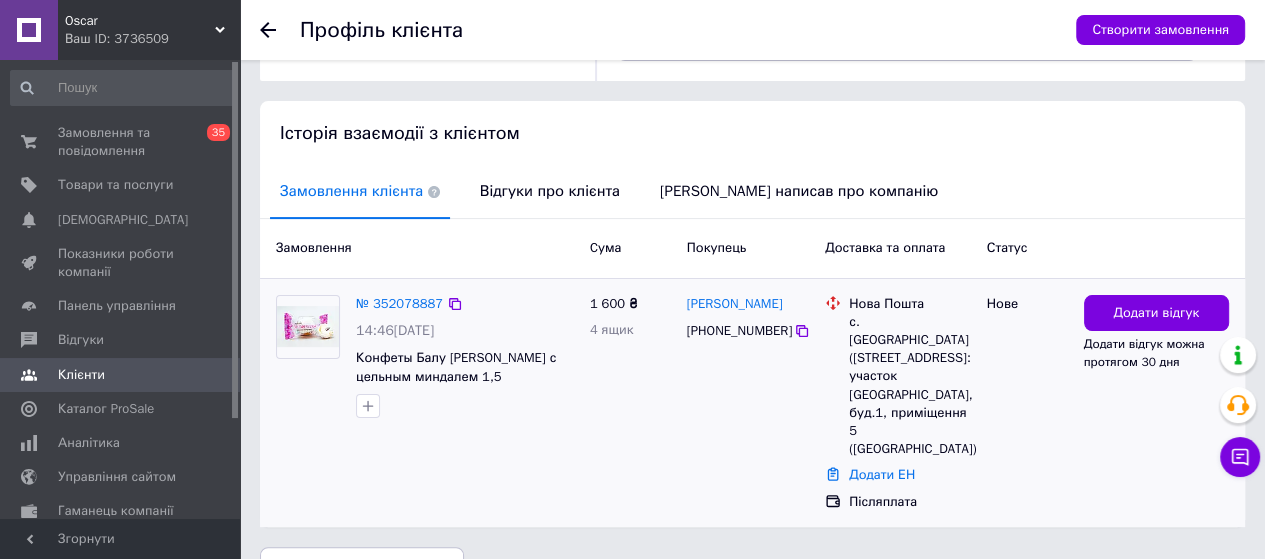 scroll, scrollTop: 383, scrollLeft: 0, axis: vertical 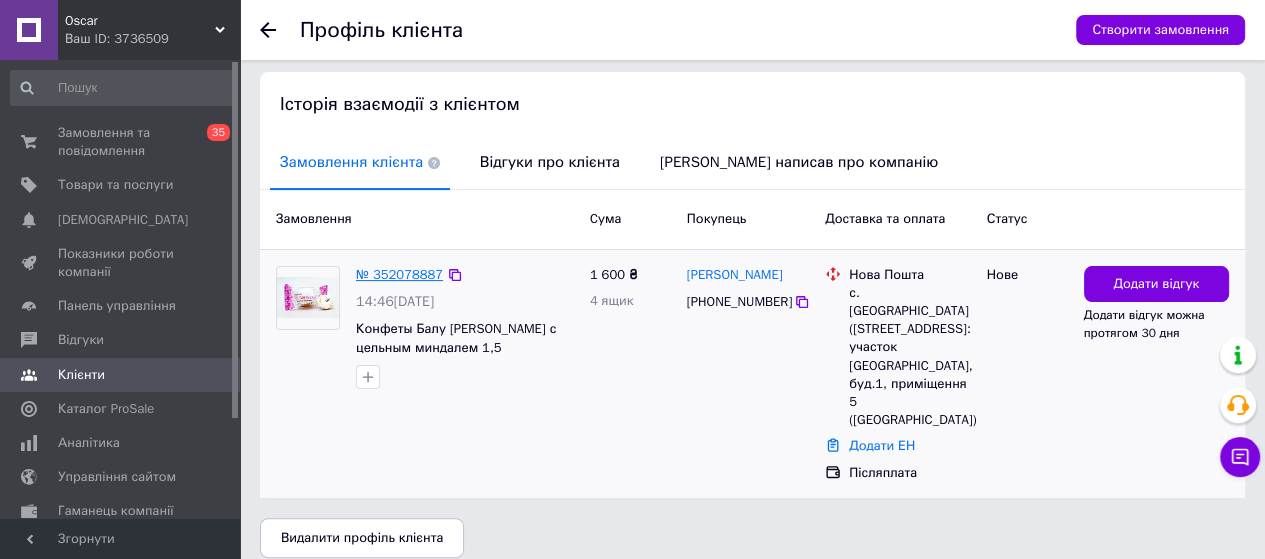 click on "№ 352078887" at bounding box center (399, 274) 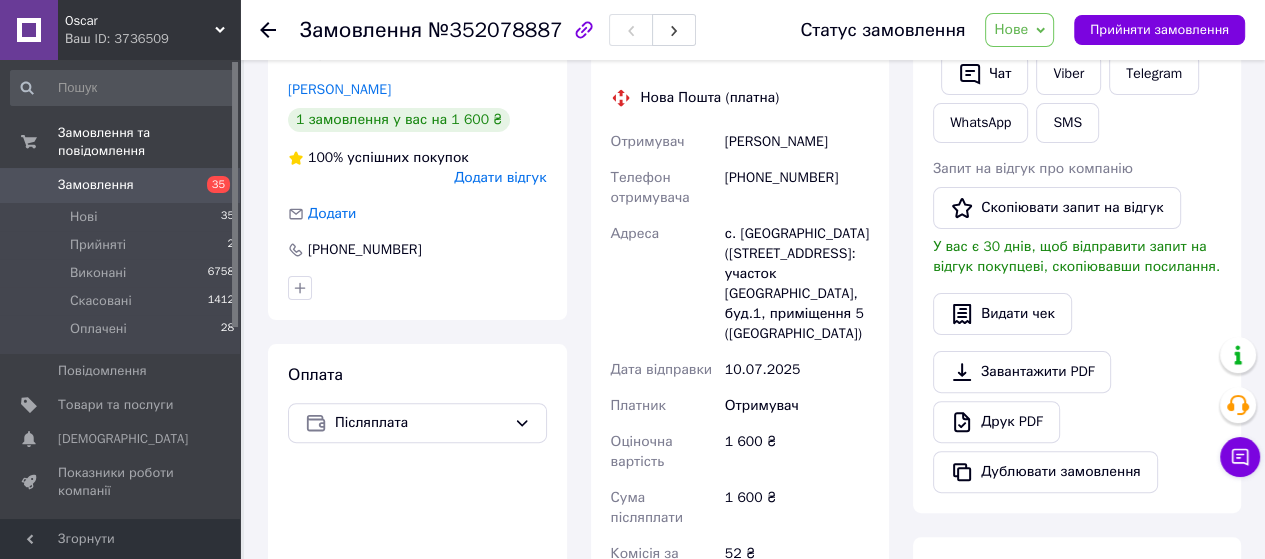 scroll, scrollTop: 400, scrollLeft: 0, axis: vertical 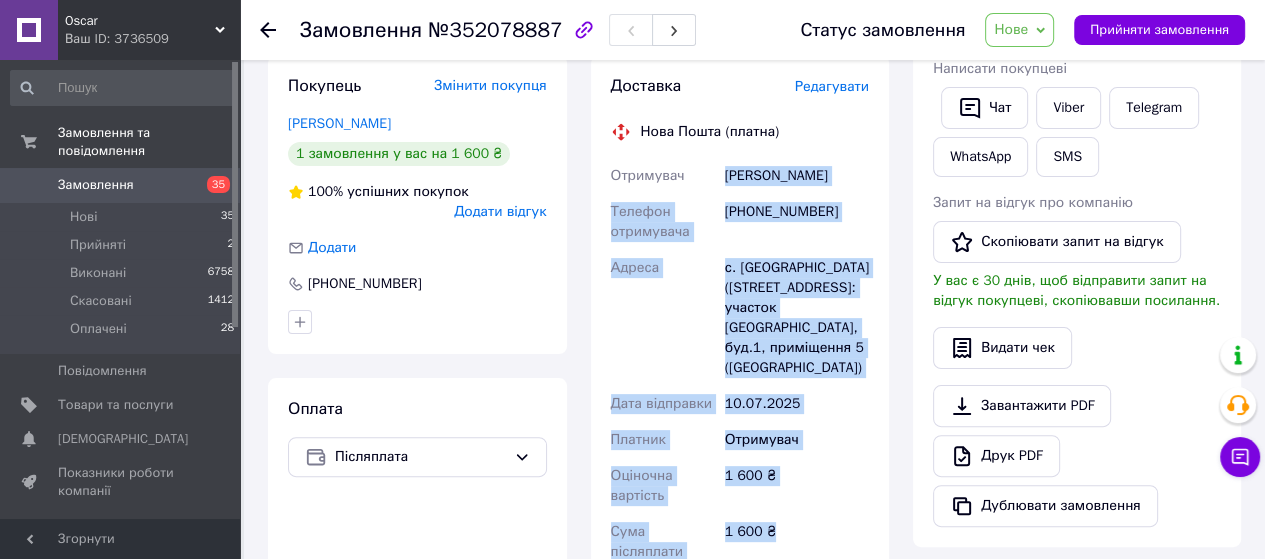 drag, startPoint x: 792, startPoint y: 185, endPoint x: 836, endPoint y: 531, distance: 348.78647 